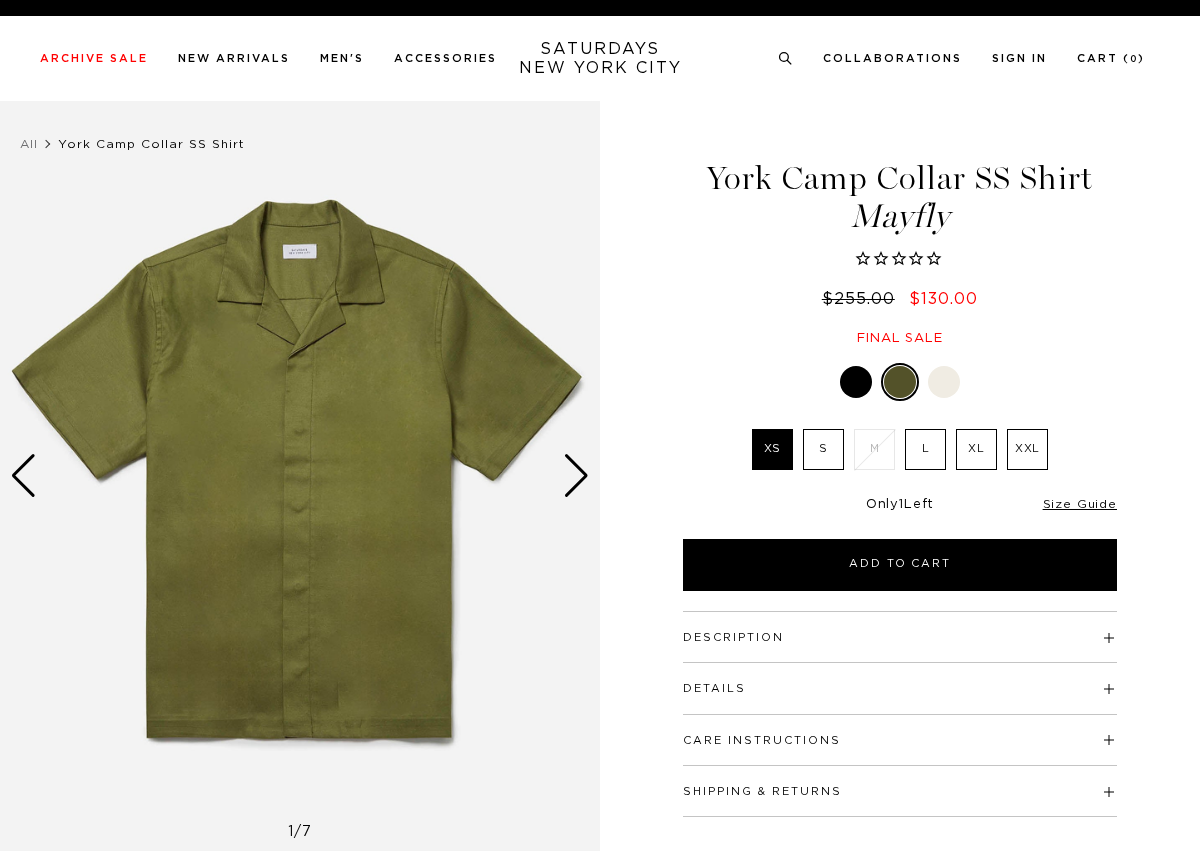 scroll, scrollTop: 0, scrollLeft: 0, axis: both 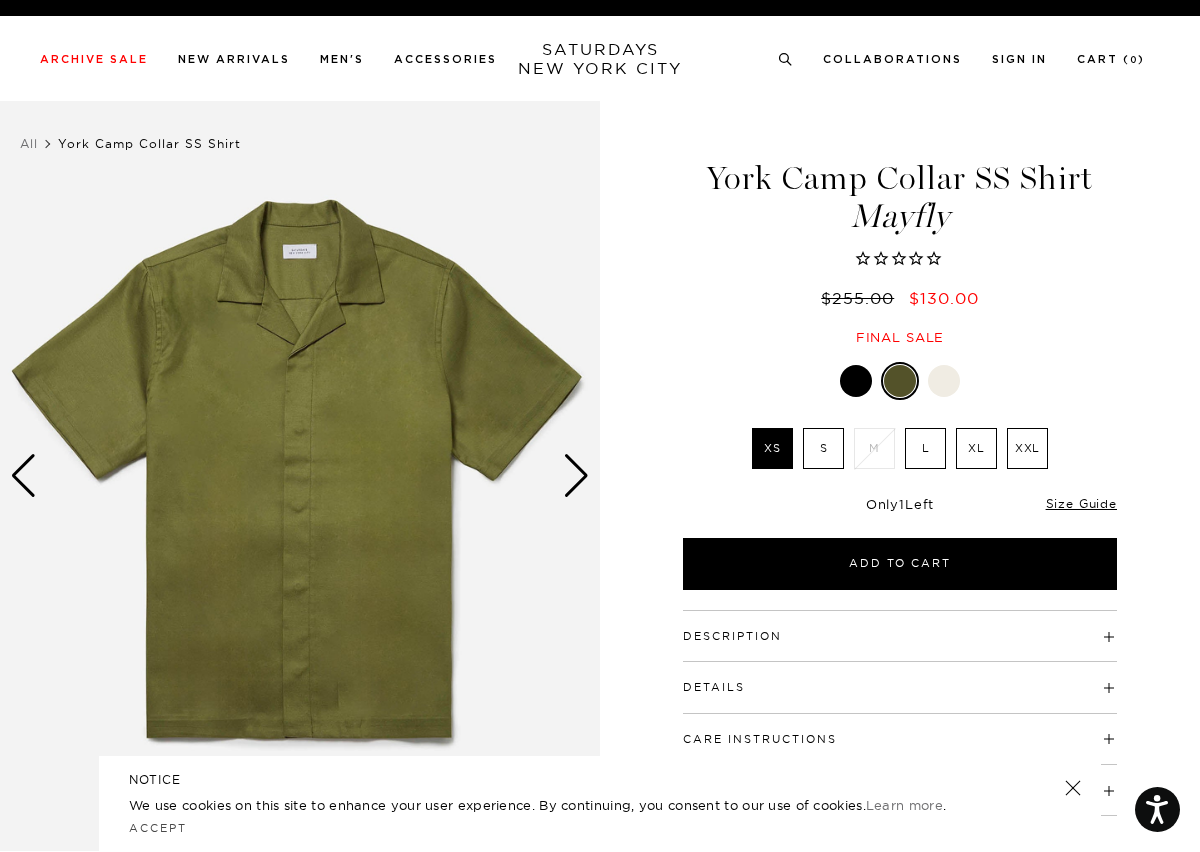 click at bounding box center (576, 476) 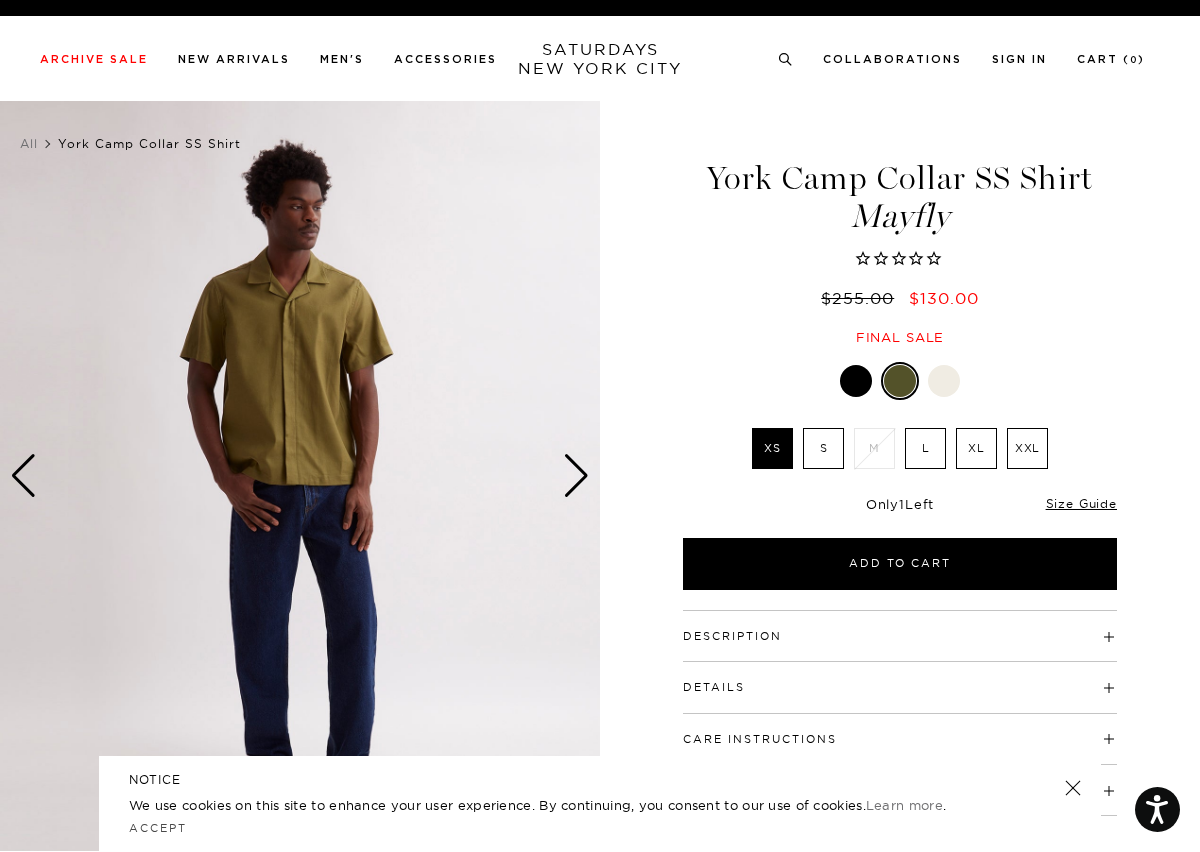 click at bounding box center [576, 476] 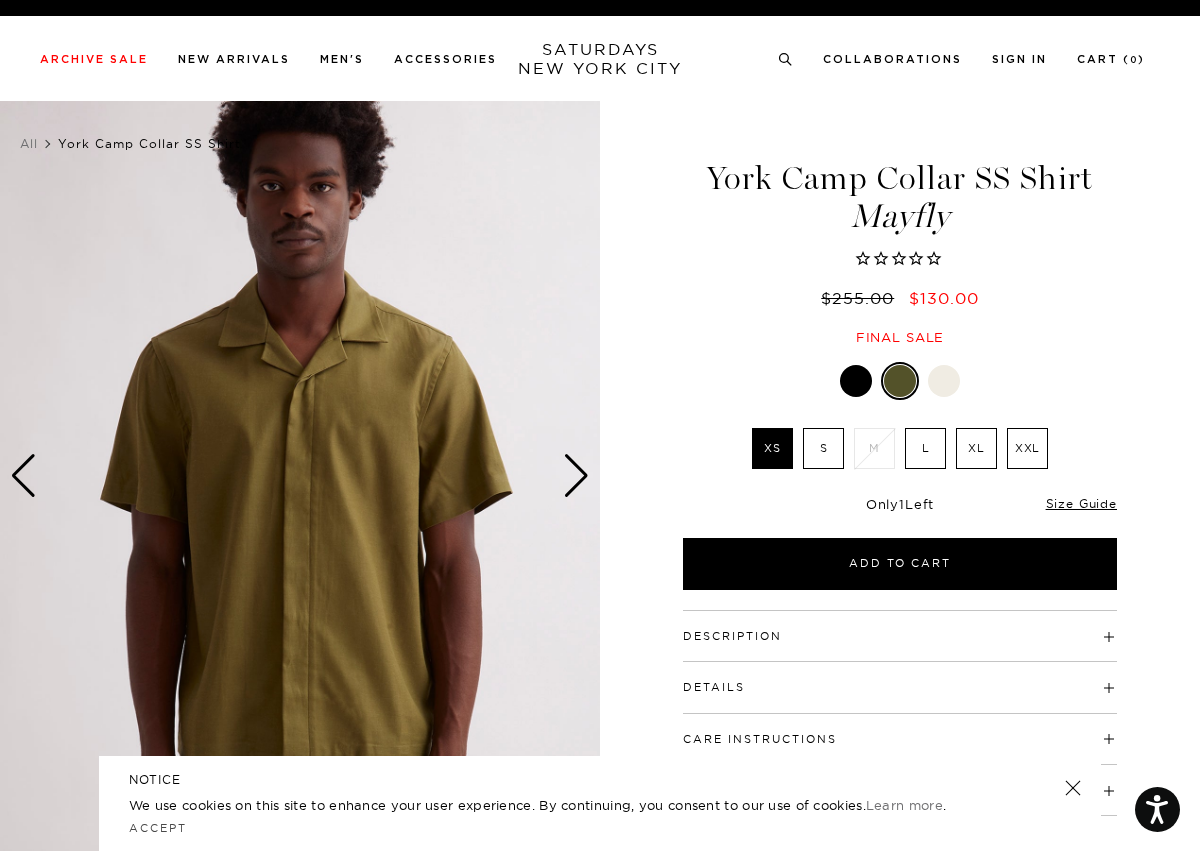 click at bounding box center [576, 476] 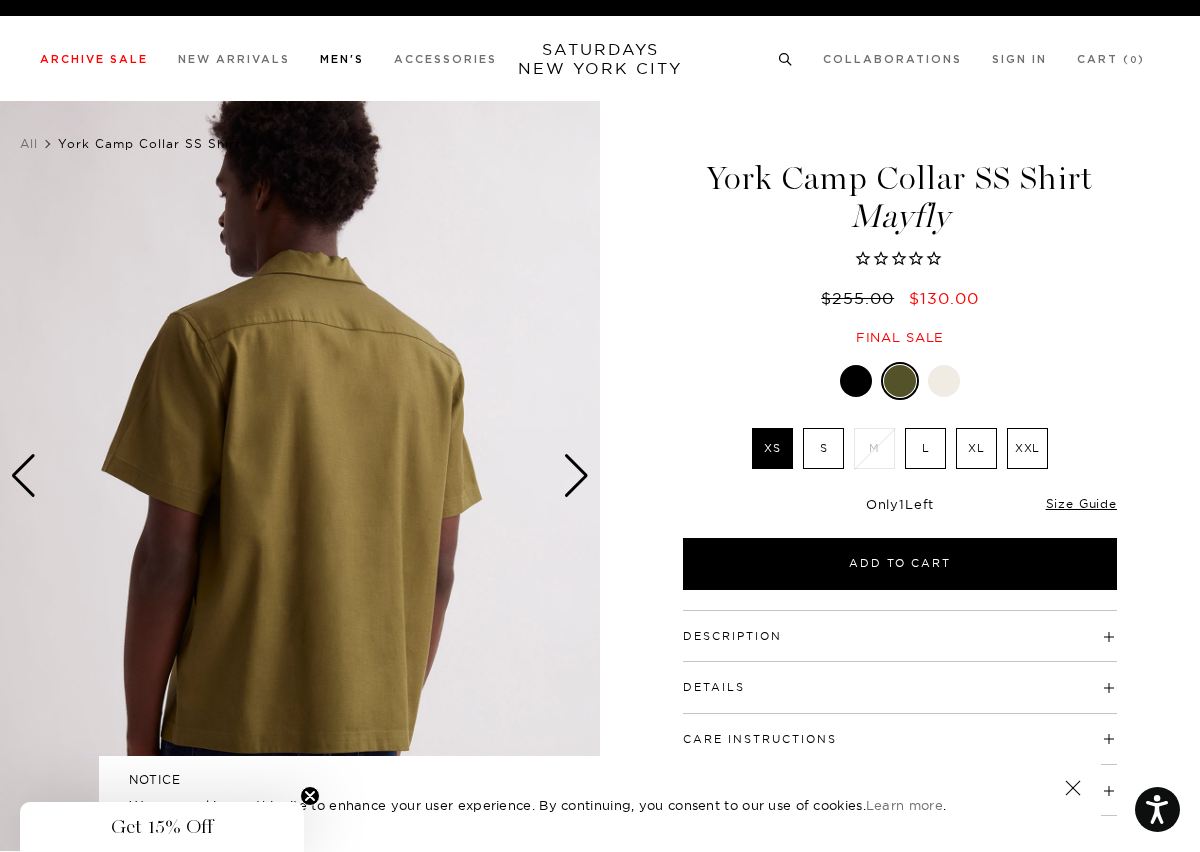 click on "Shirts" at bounding box center (35, 177) 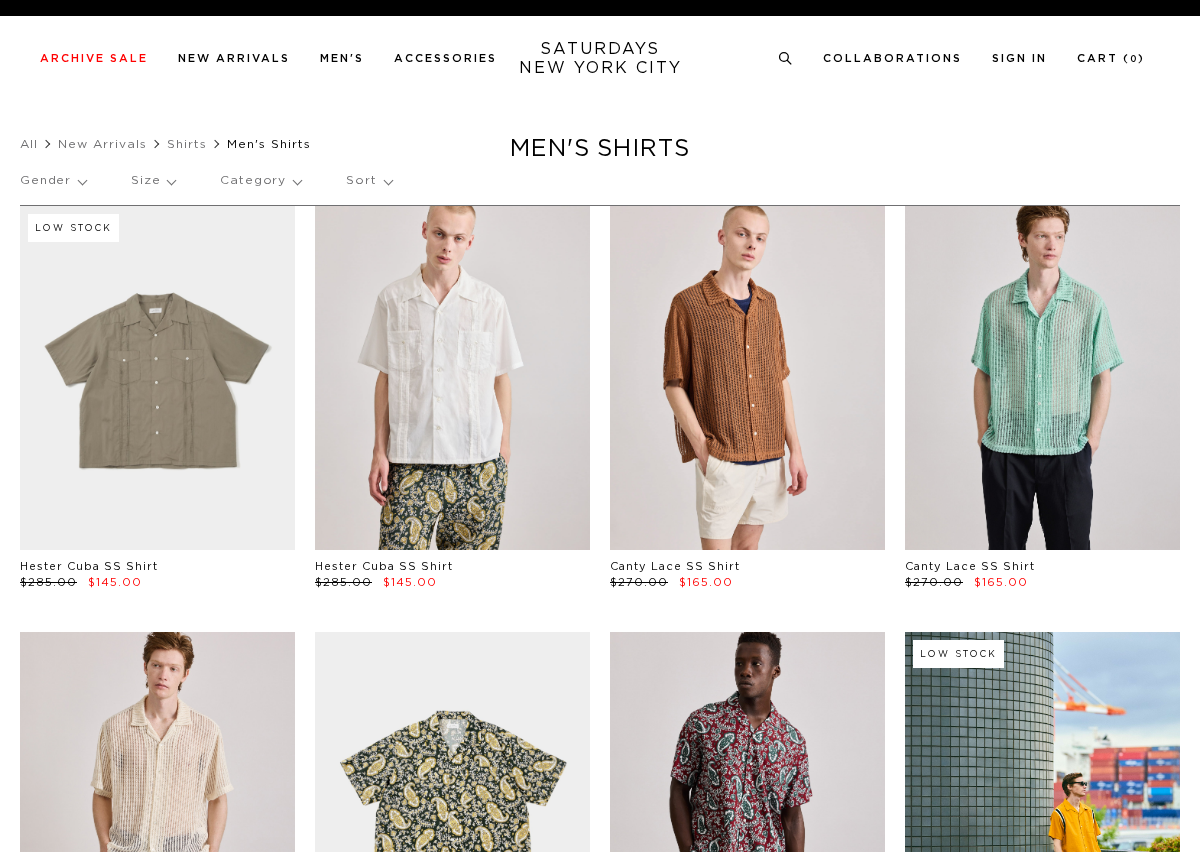 scroll, scrollTop: 0, scrollLeft: 0, axis: both 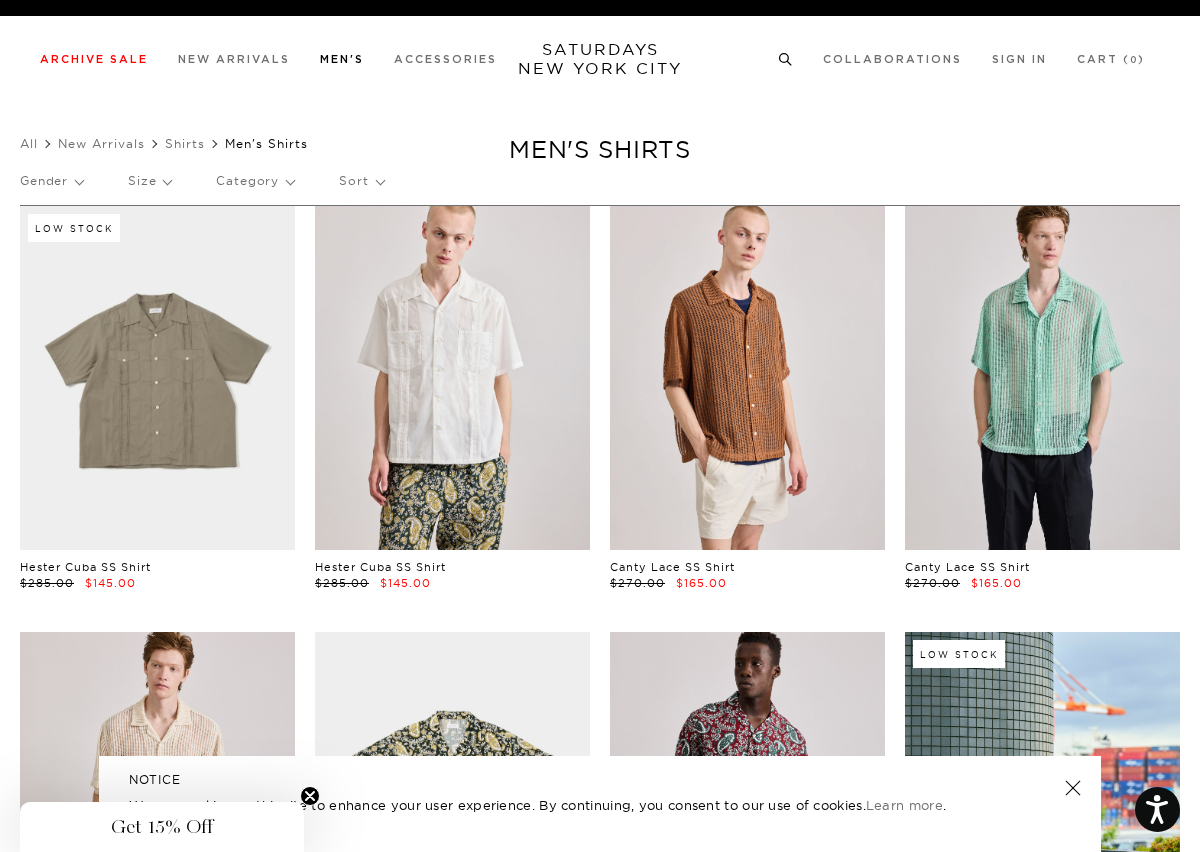 click at bounding box center [568, 217] 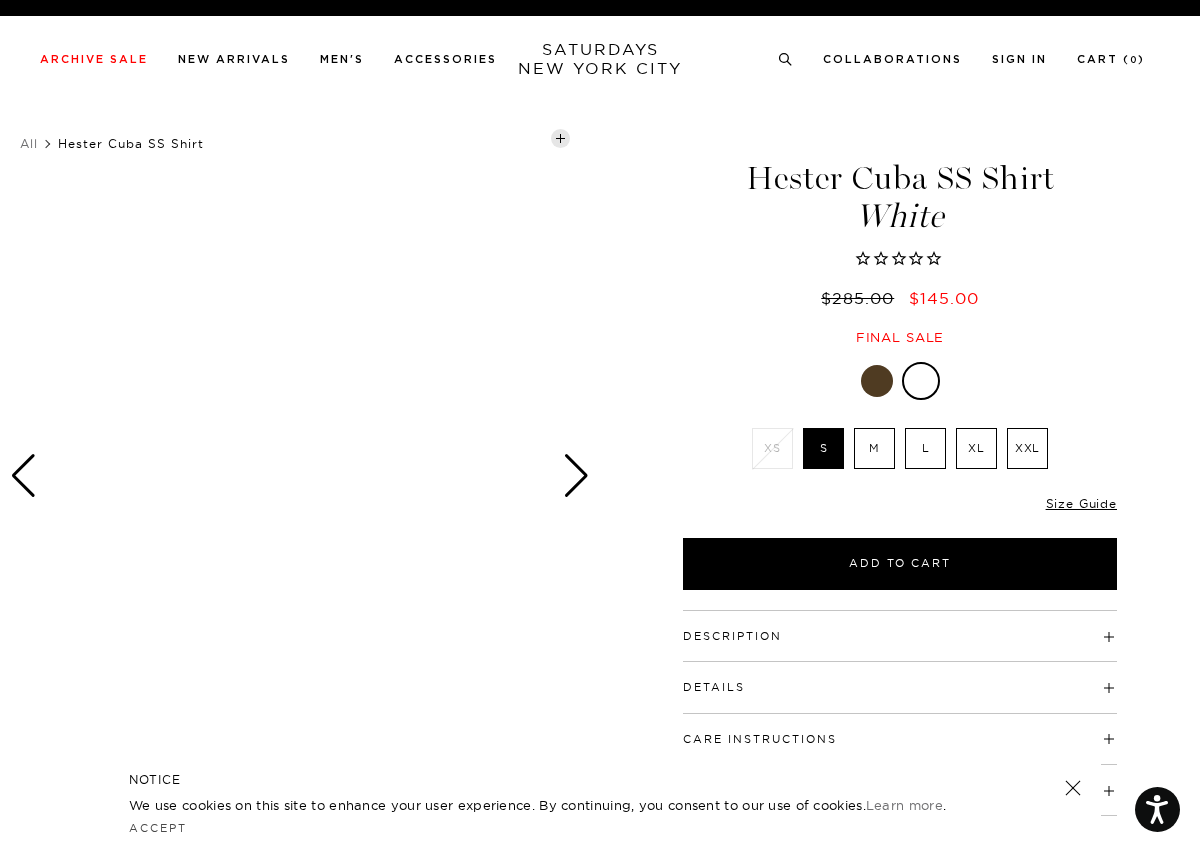 scroll, scrollTop: 0, scrollLeft: 0, axis: both 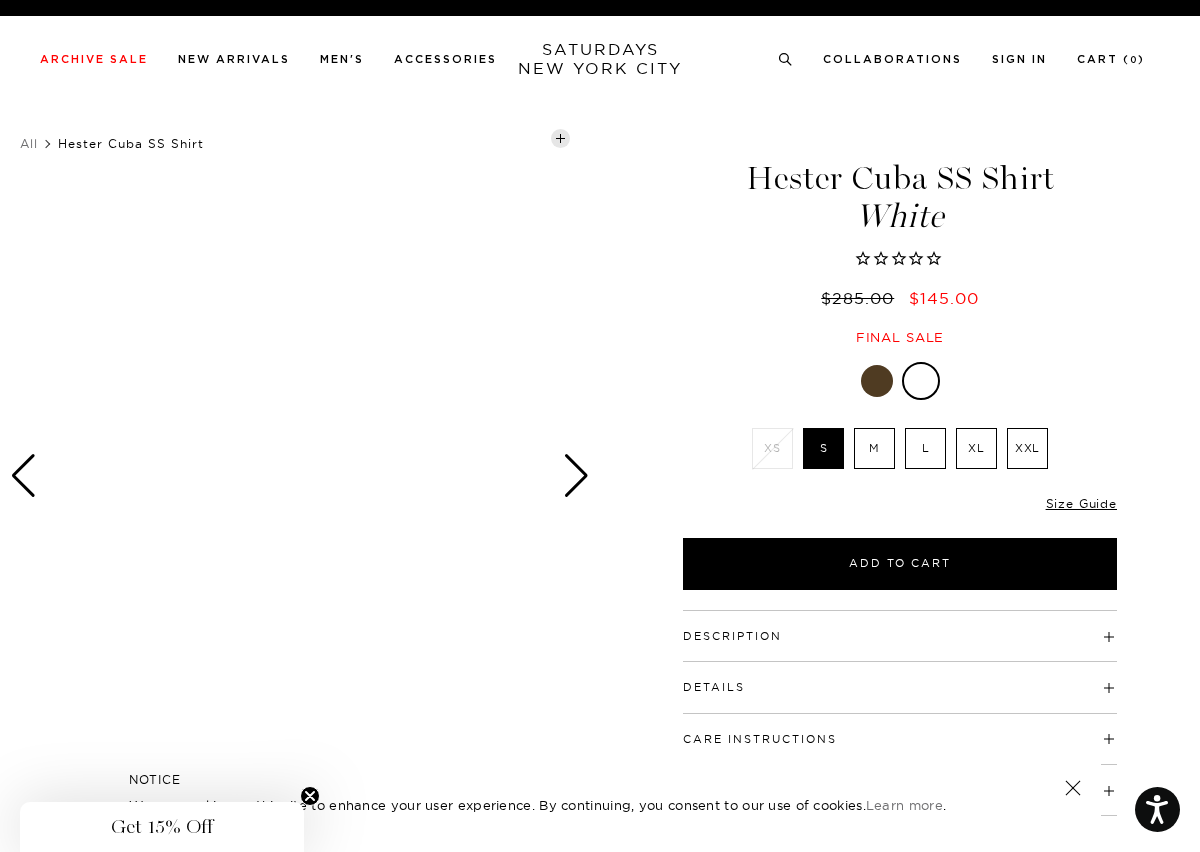 click at bounding box center [921, 381] 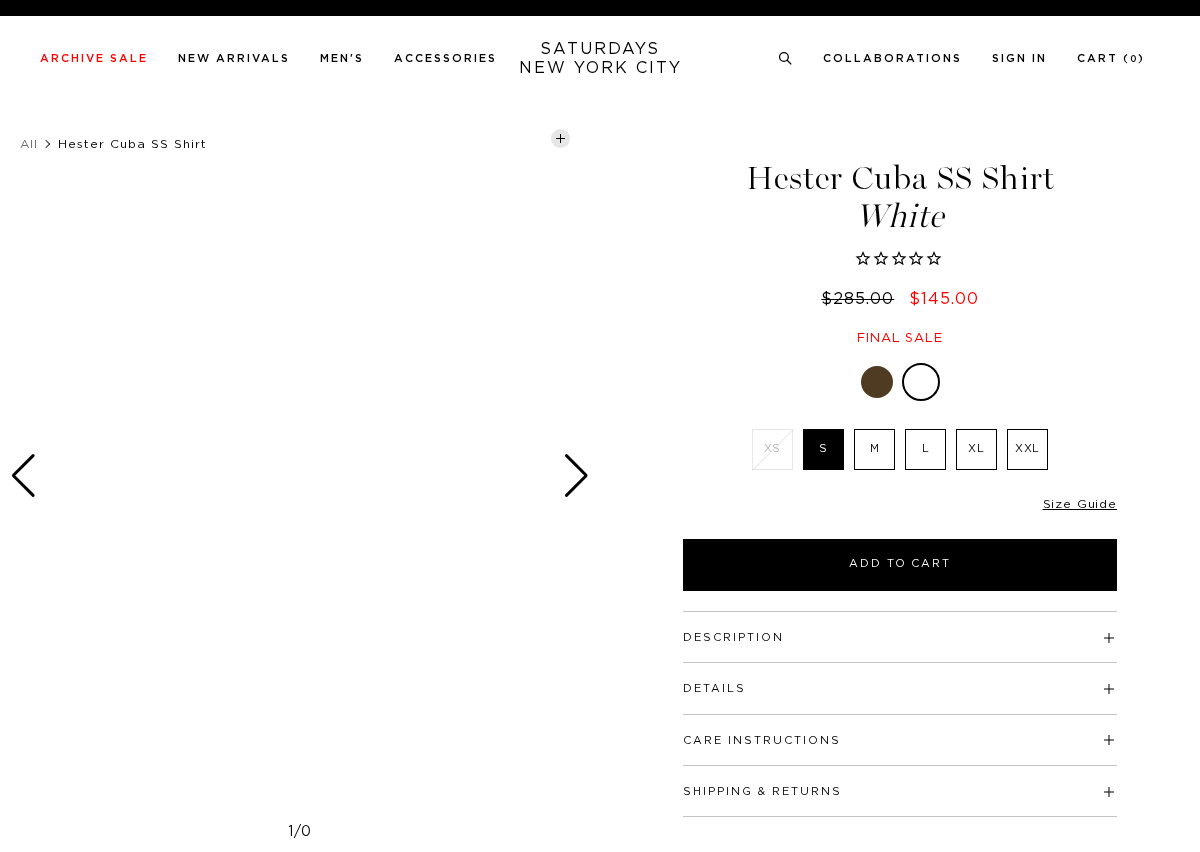 scroll, scrollTop: 0, scrollLeft: 0, axis: both 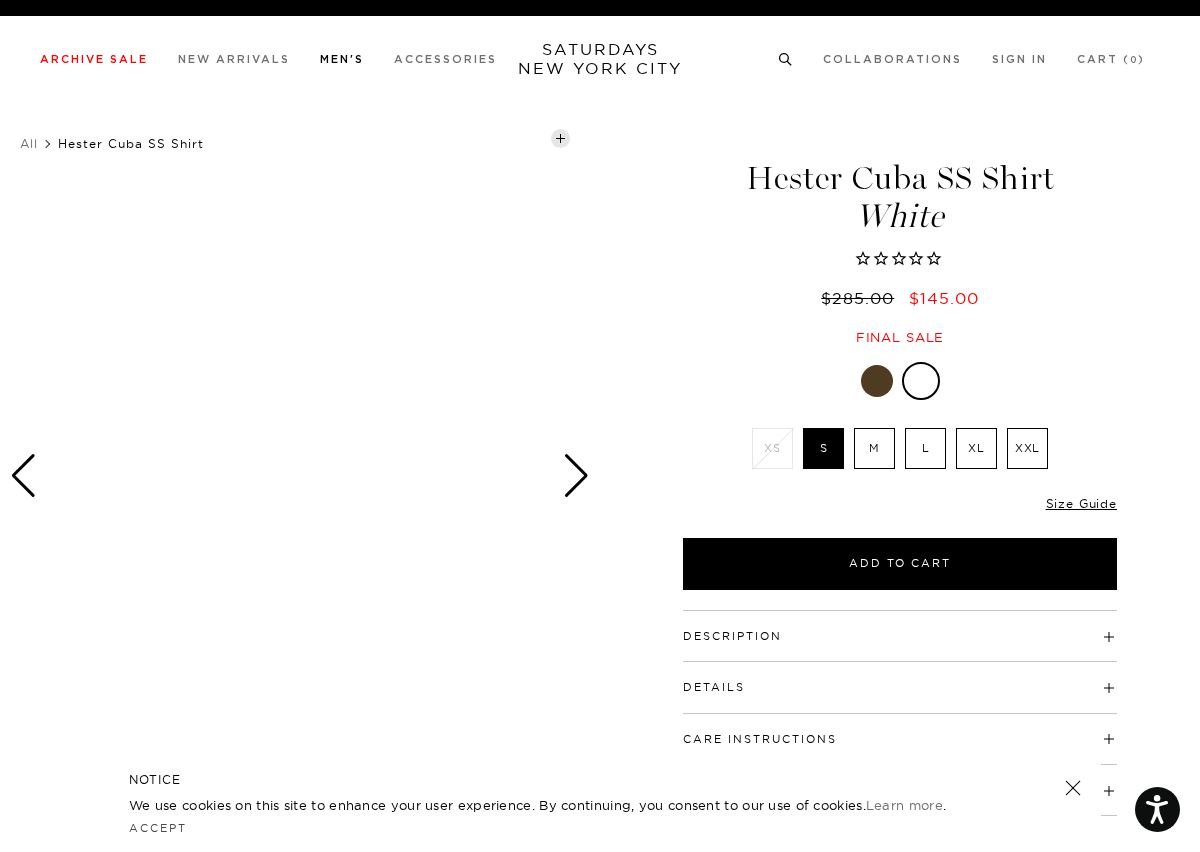 click on "Men's" at bounding box center (342, 59) 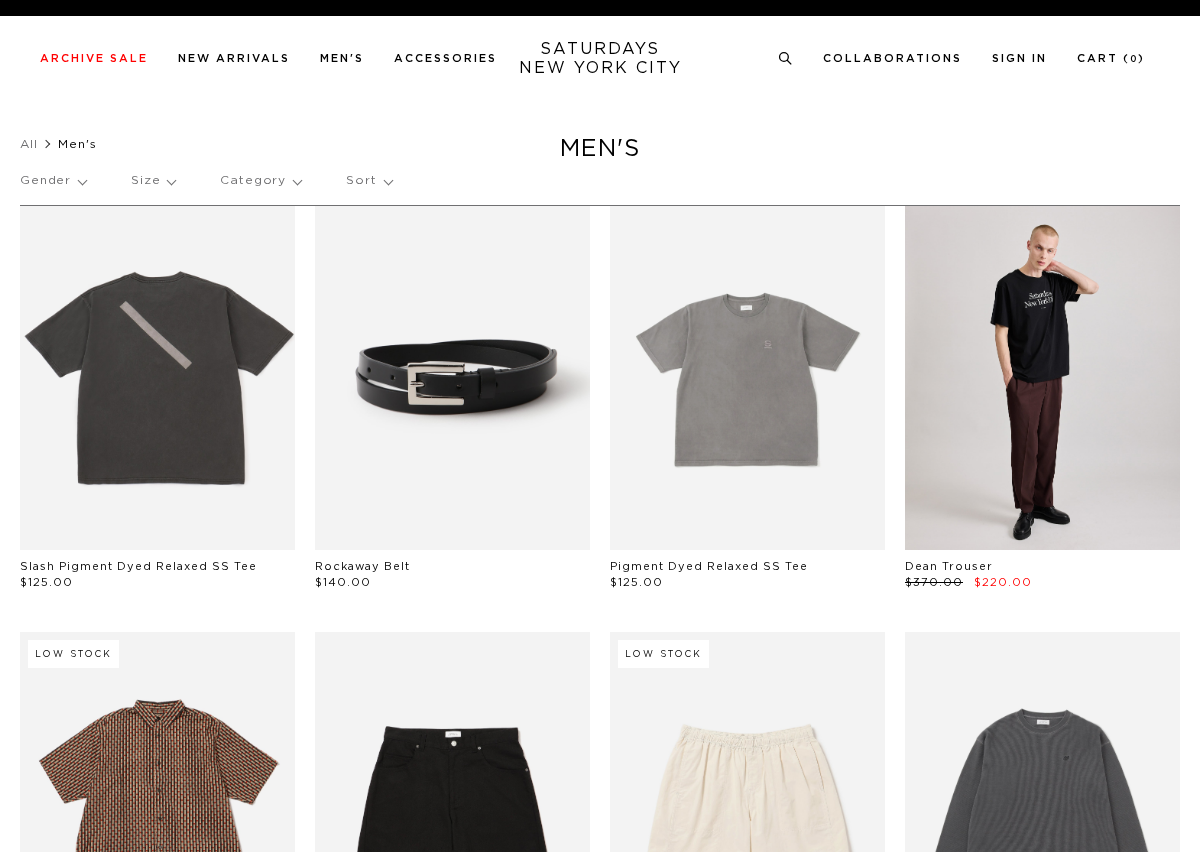 scroll, scrollTop: 0, scrollLeft: 0, axis: both 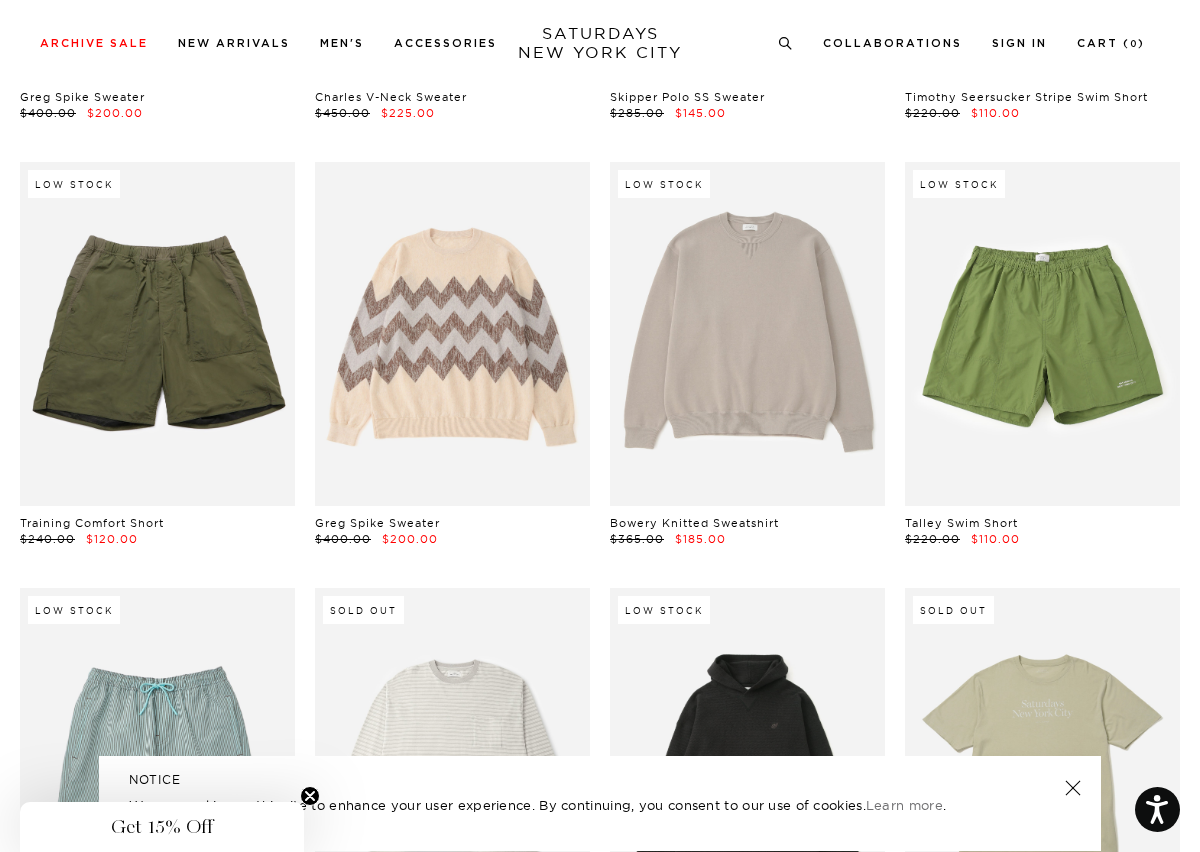 click at bounding box center [747, 334] 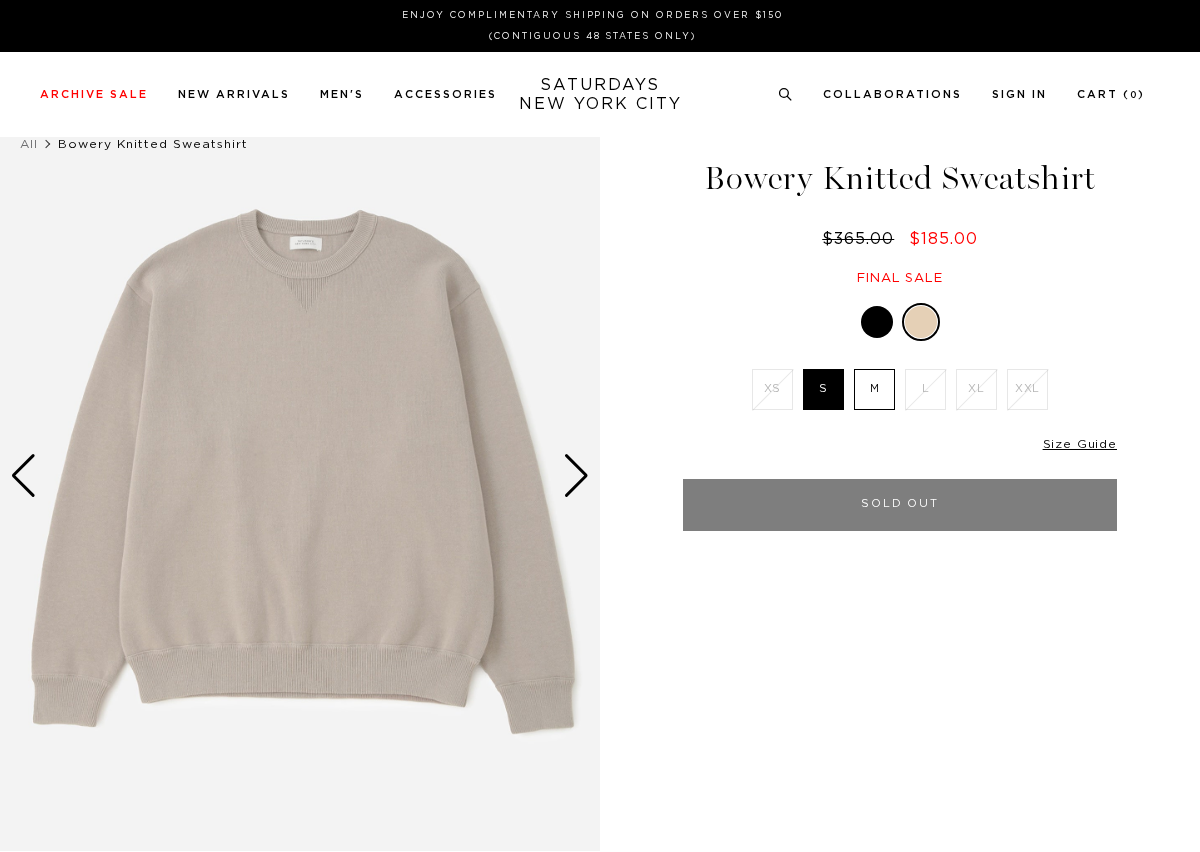 scroll, scrollTop: 0, scrollLeft: 0, axis: both 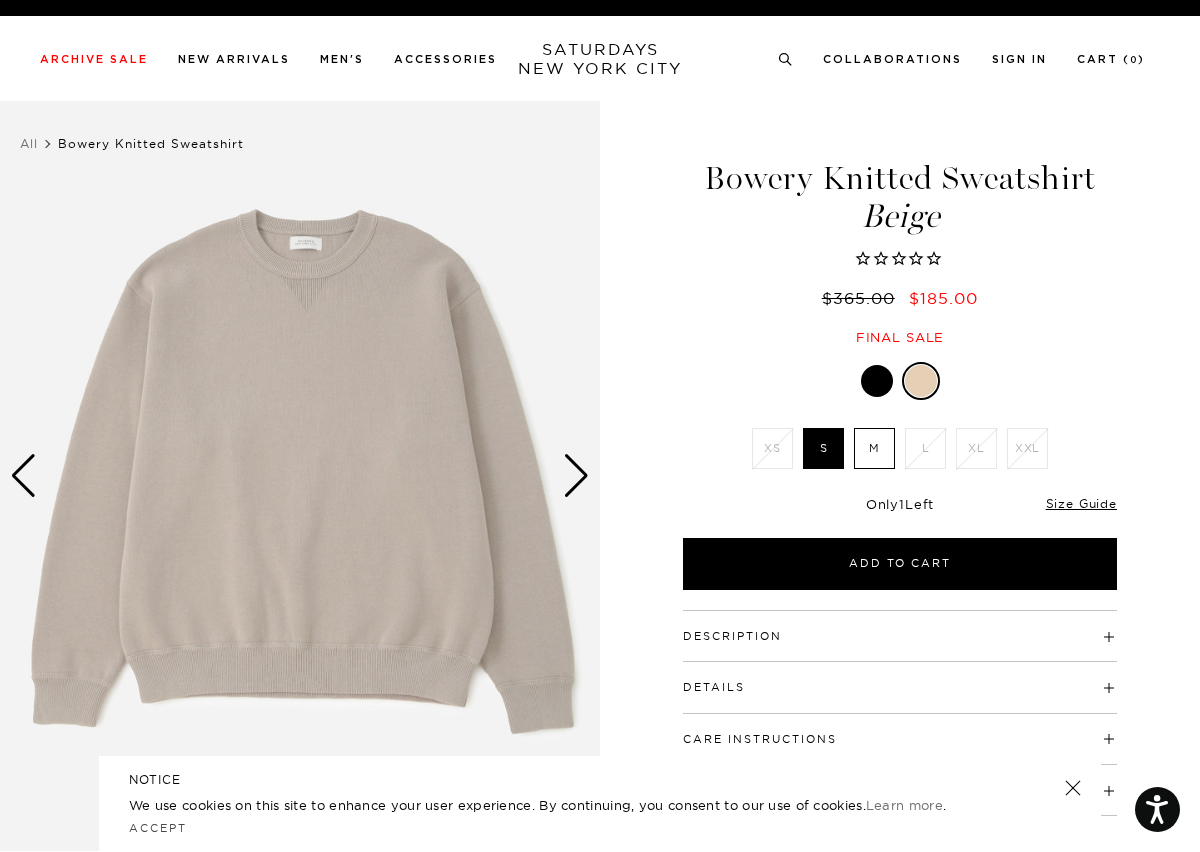 click at bounding box center [877, 381] 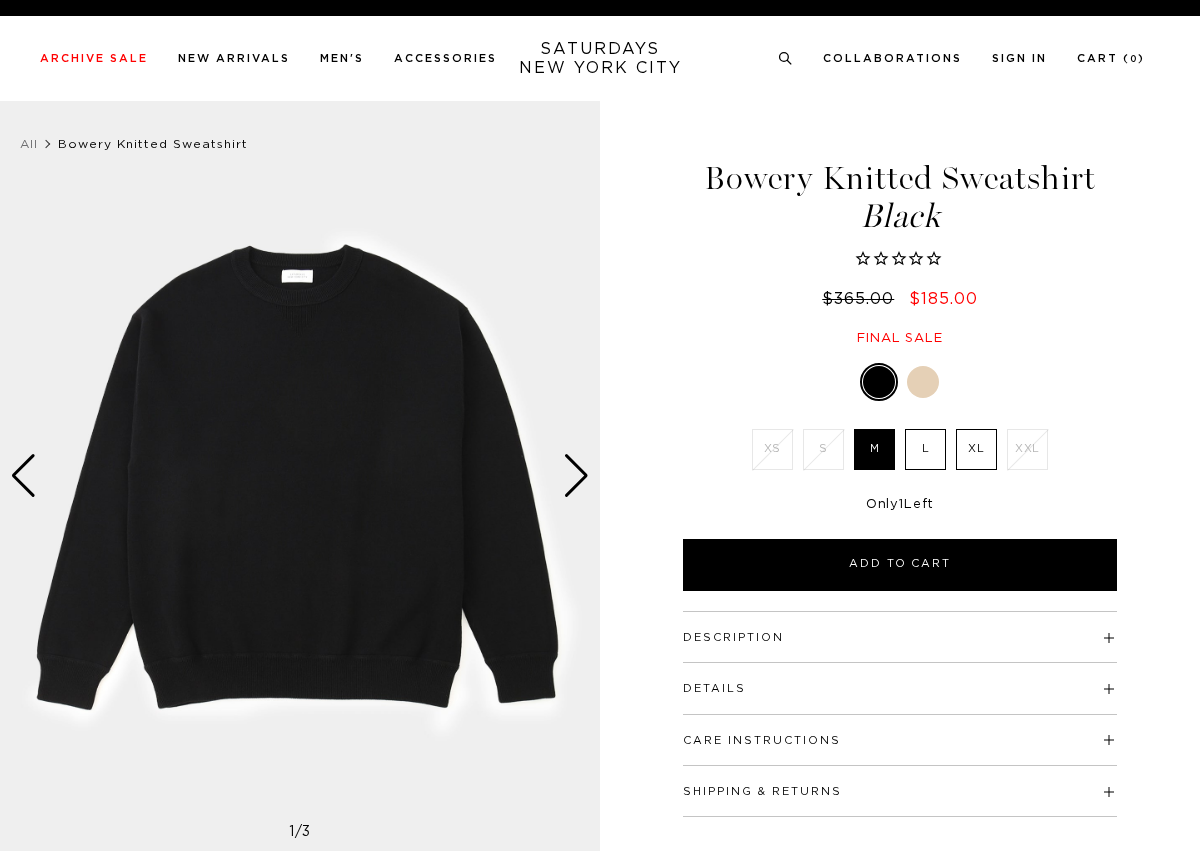 scroll, scrollTop: 0, scrollLeft: 0, axis: both 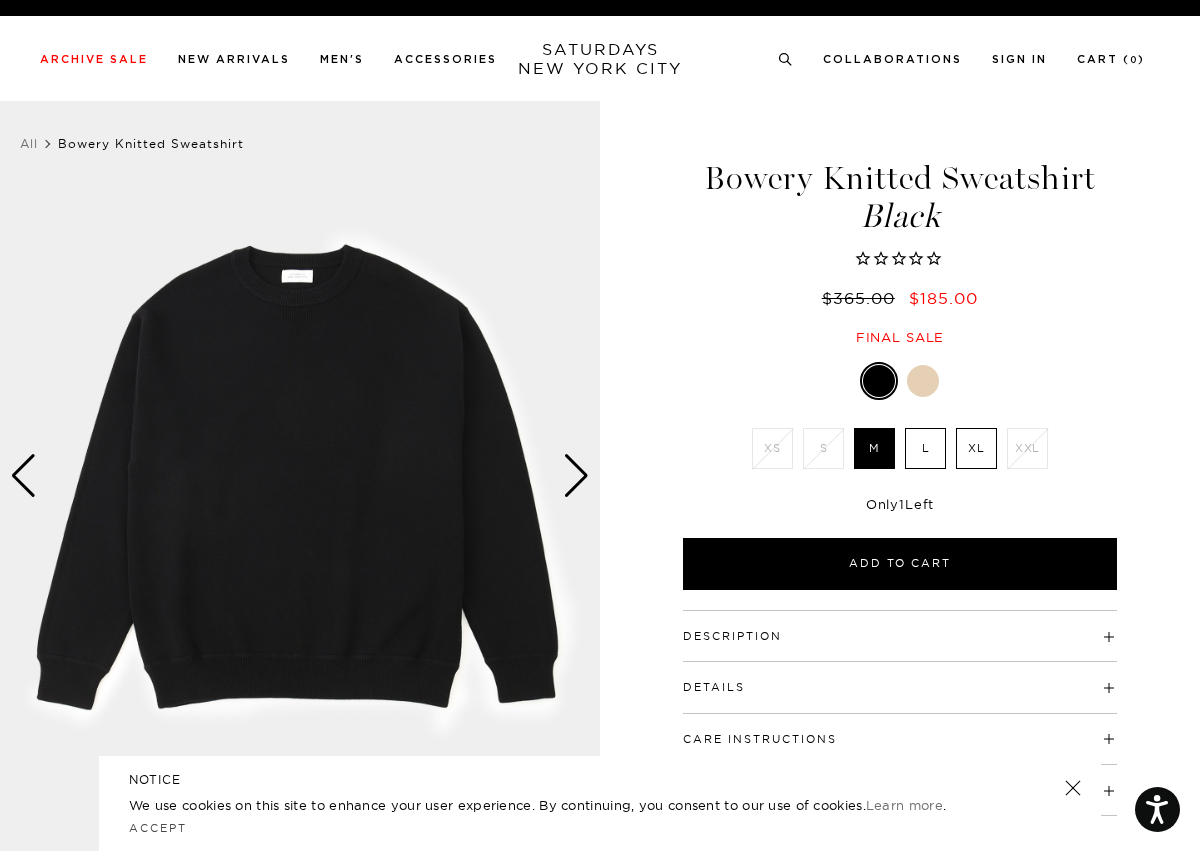 click at bounding box center [923, 381] 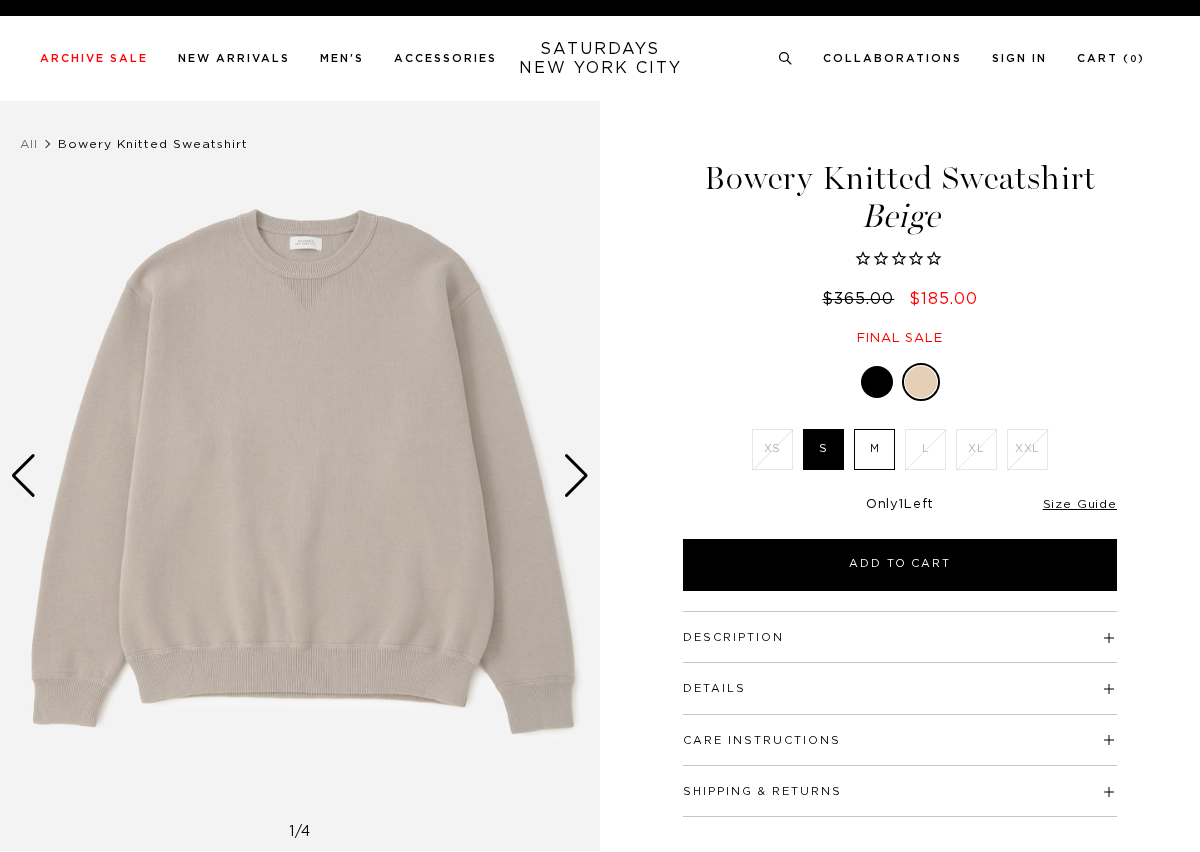 scroll, scrollTop: 0, scrollLeft: 0, axis: both 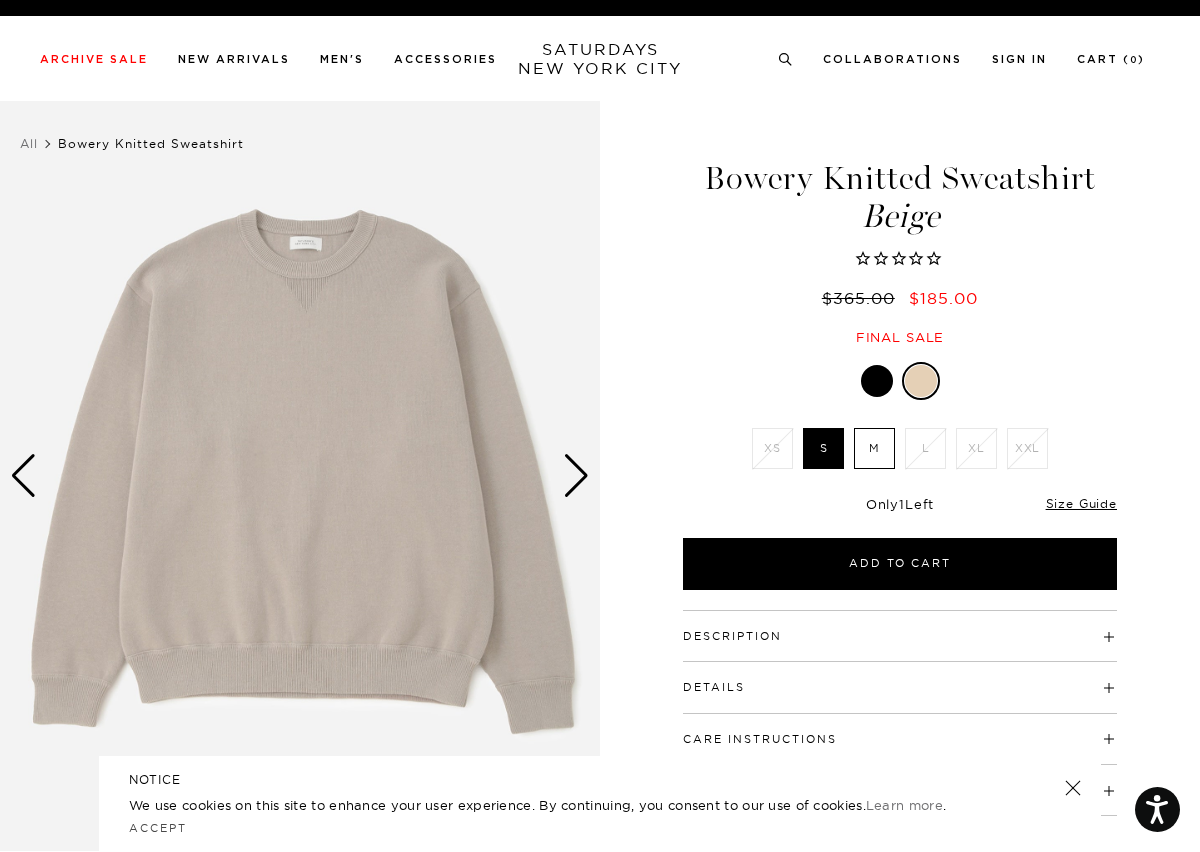 click on "M" at bounding box center [874, 448] 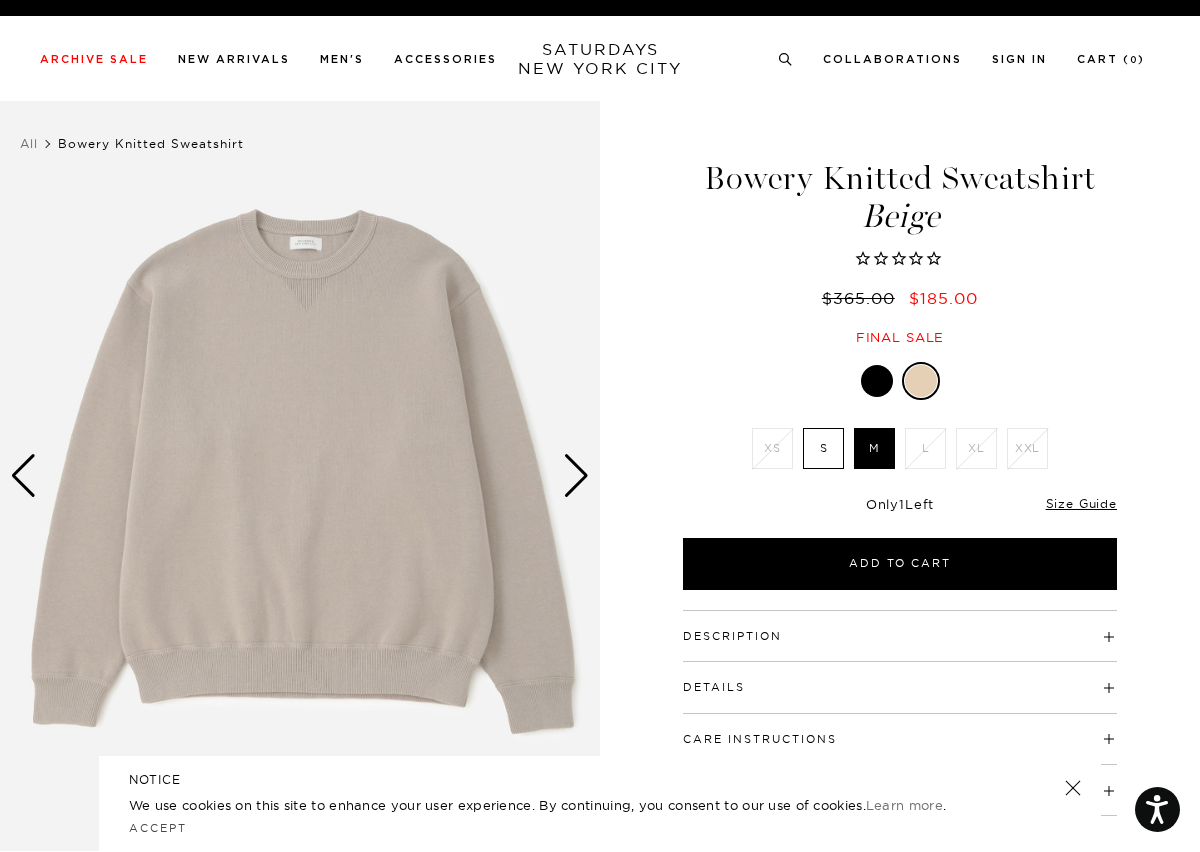 click at bounding box center [576, 476] 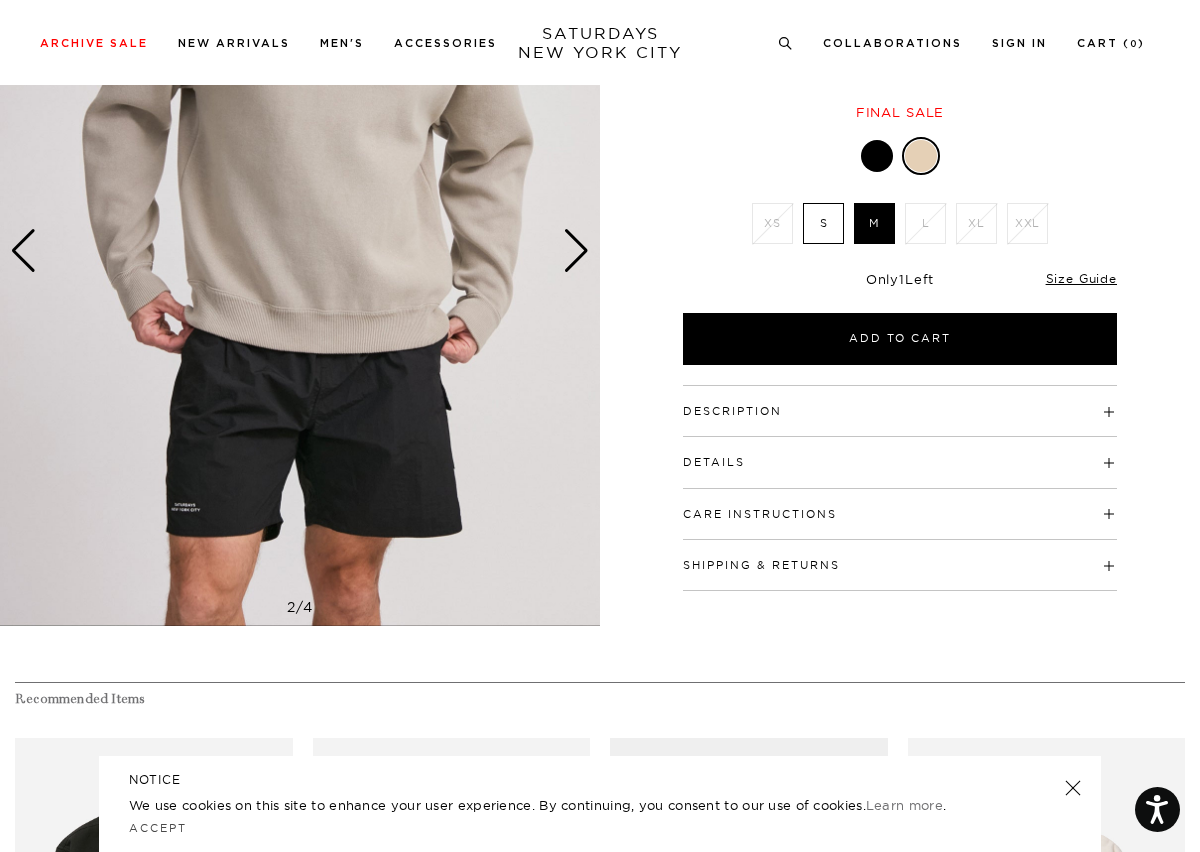 scroll, scrollTop: 255, scrollLeft: 0, axis: vertical 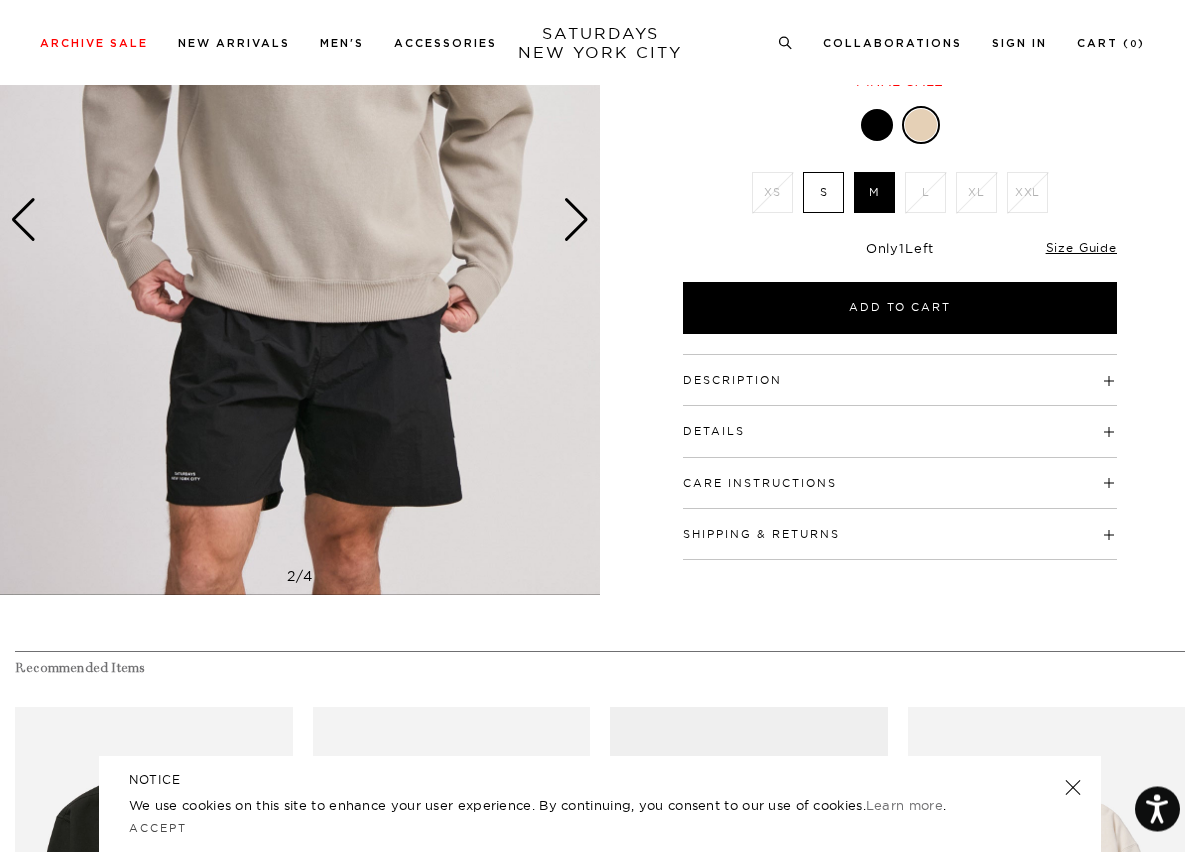 click on "Details" at bounding box center (900, 423) 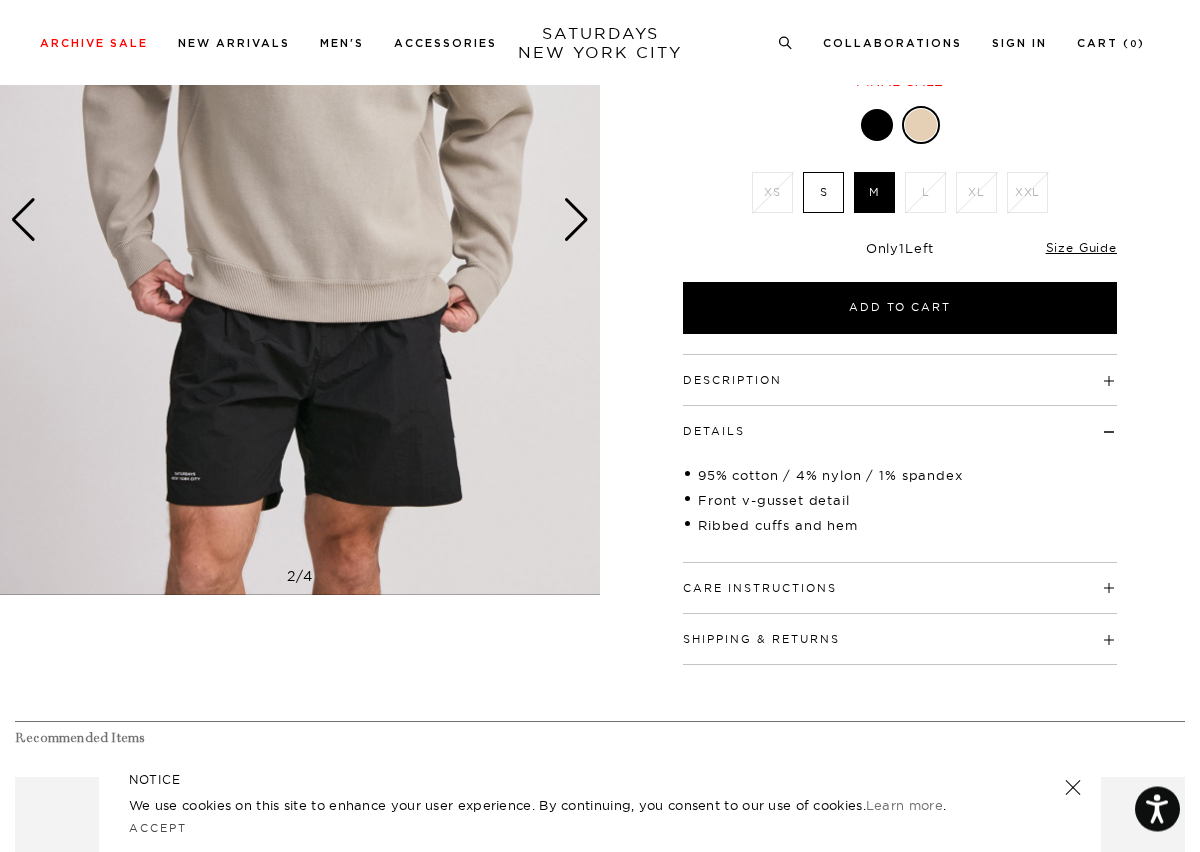 scroll, scrollTop: 256, scrollLeft: 0, axis: vertical 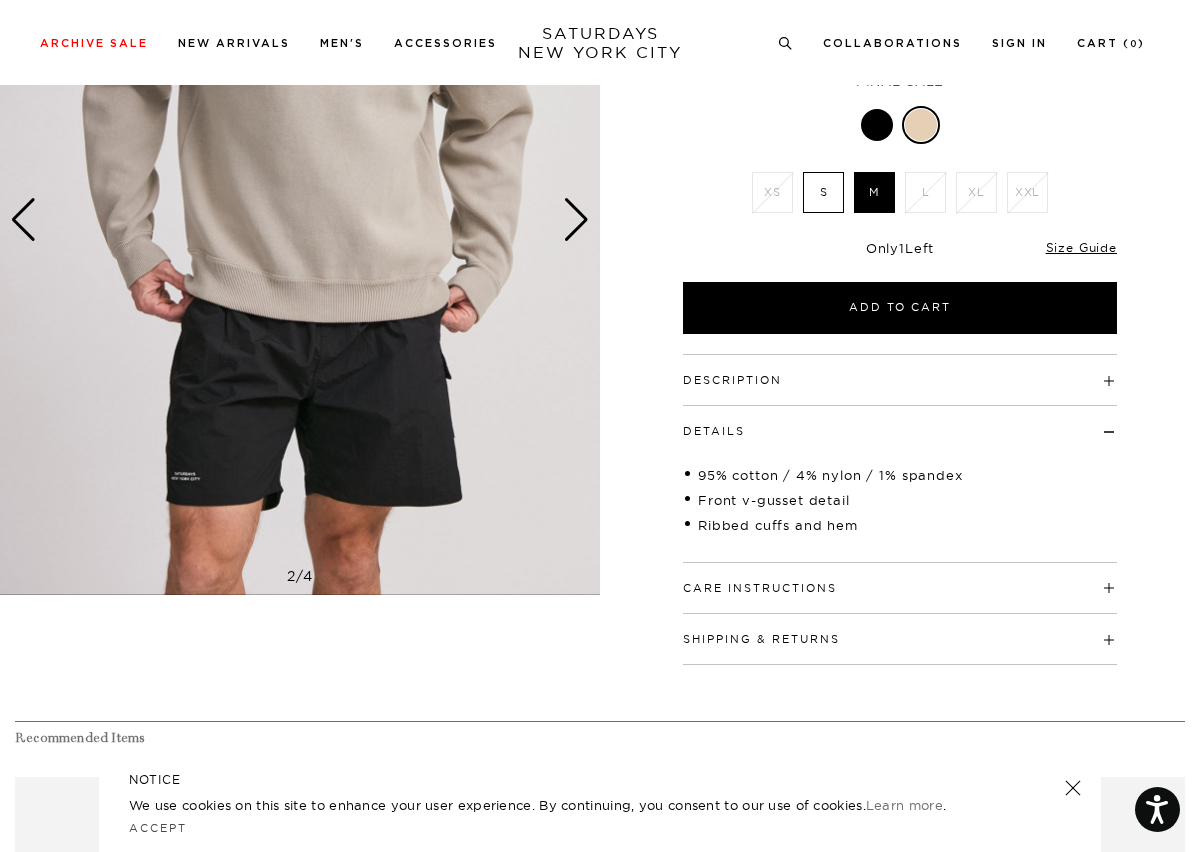 click on "Description" at bounding box center (900, 371) 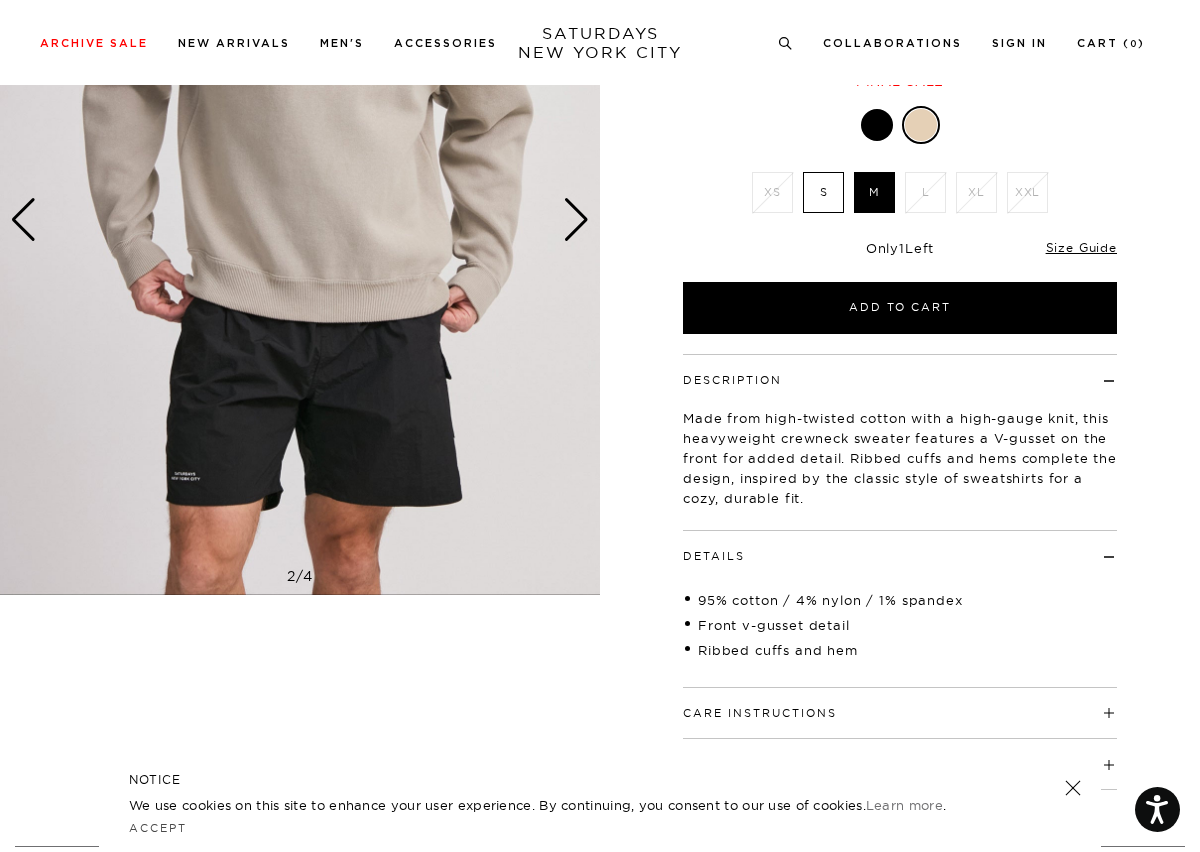 click on "Description" at bounding box center (900, 371) 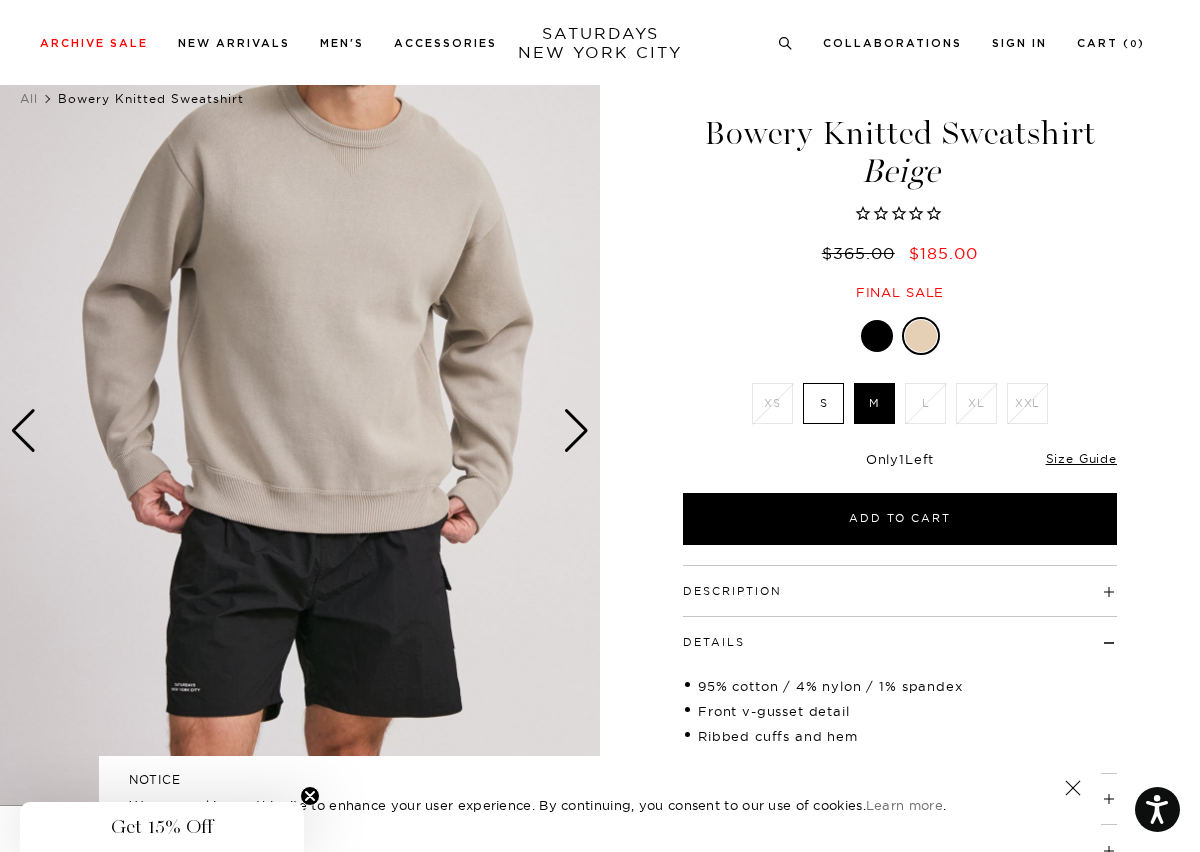 scroll, scrollTop: 0, scrollLeft: 0, axis: both 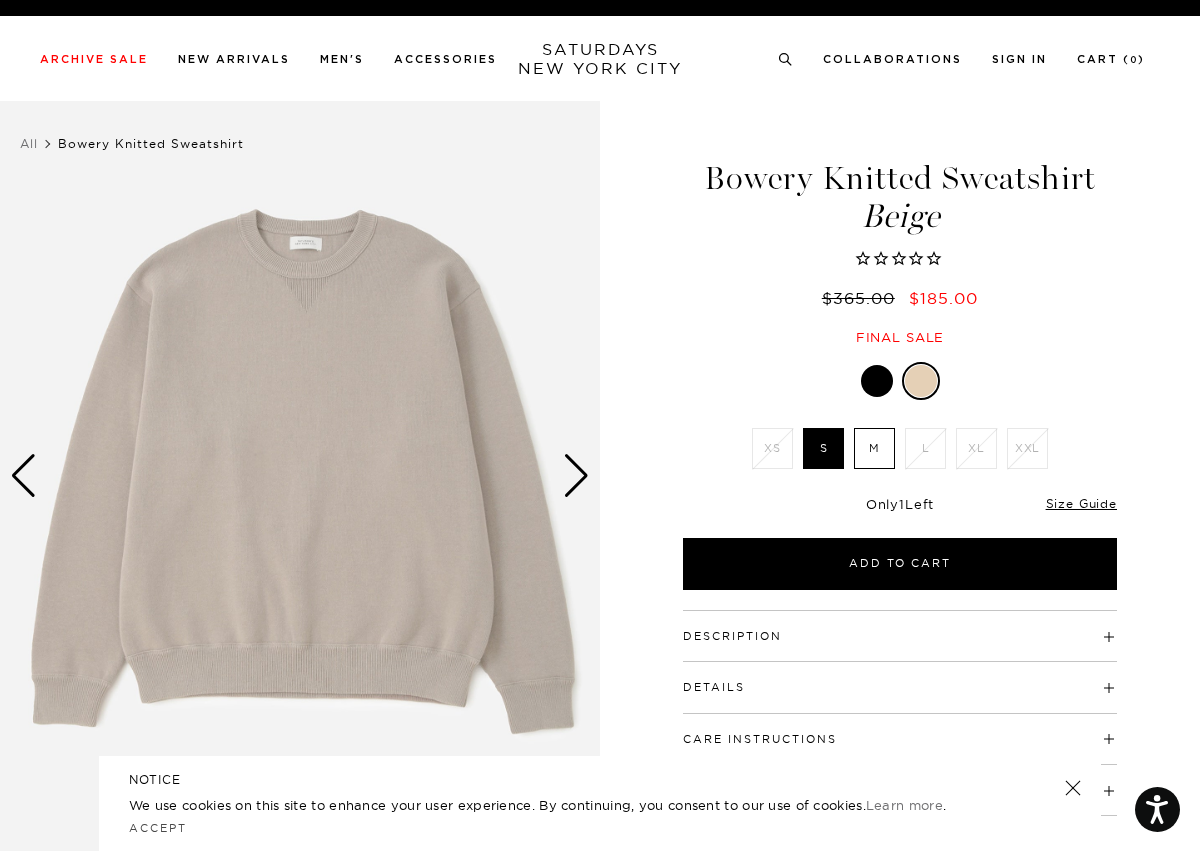 click at bounding box center (576, 476) 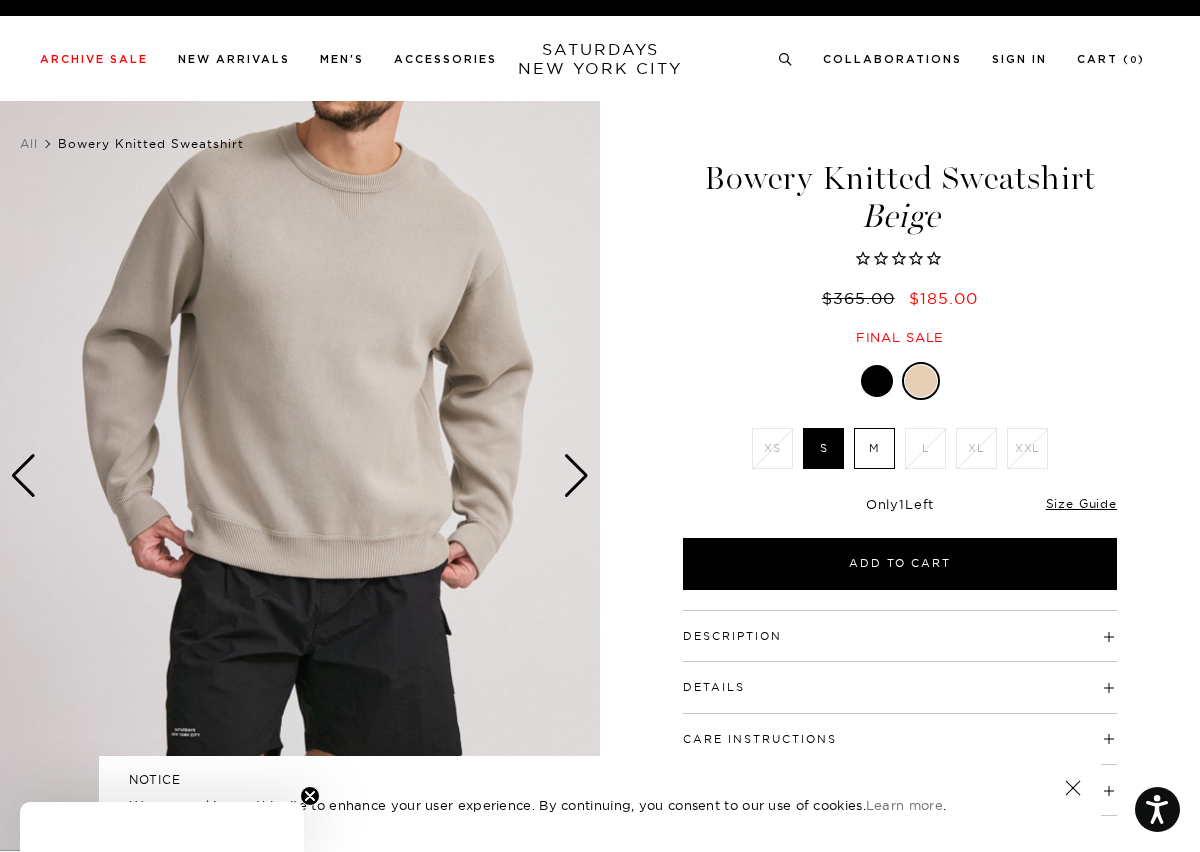 scroll, scrollTop: 0, scrollLeft: 0, axis: both 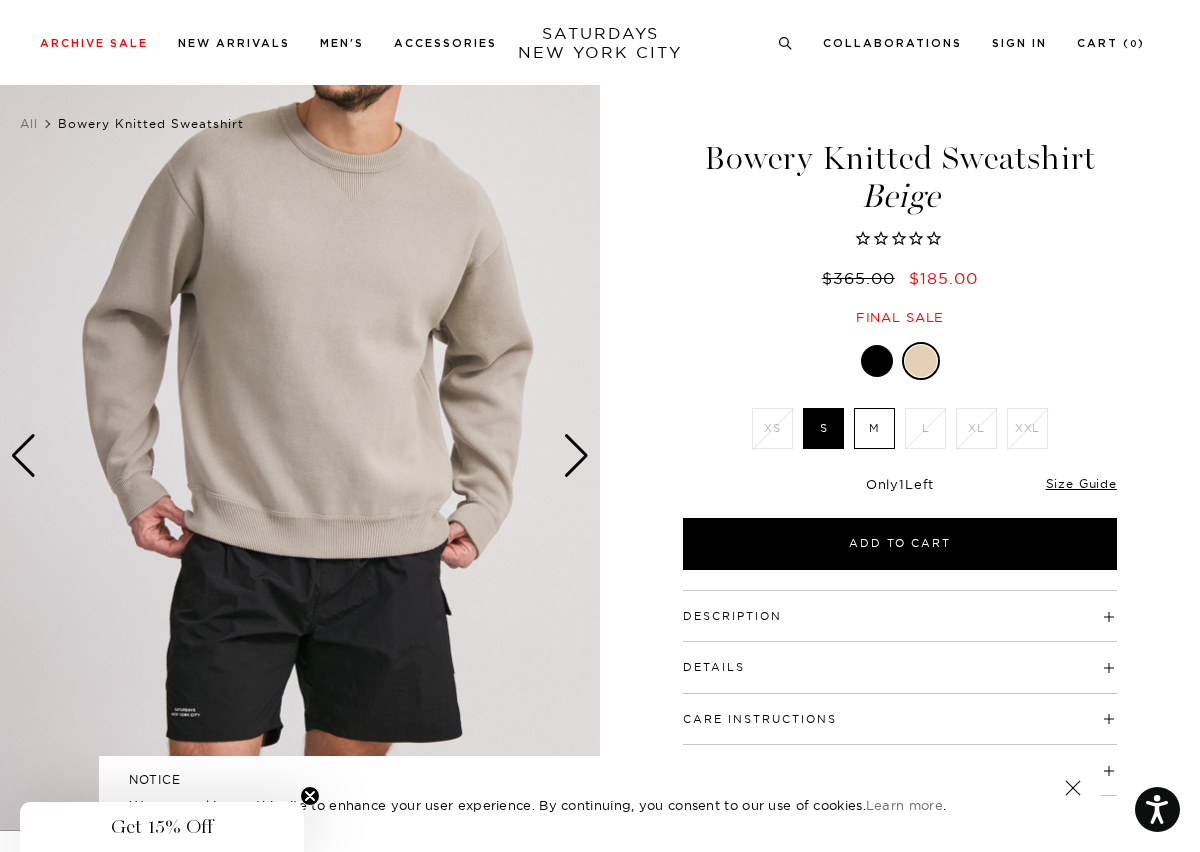click on "M" at bounding box center [874, 428] 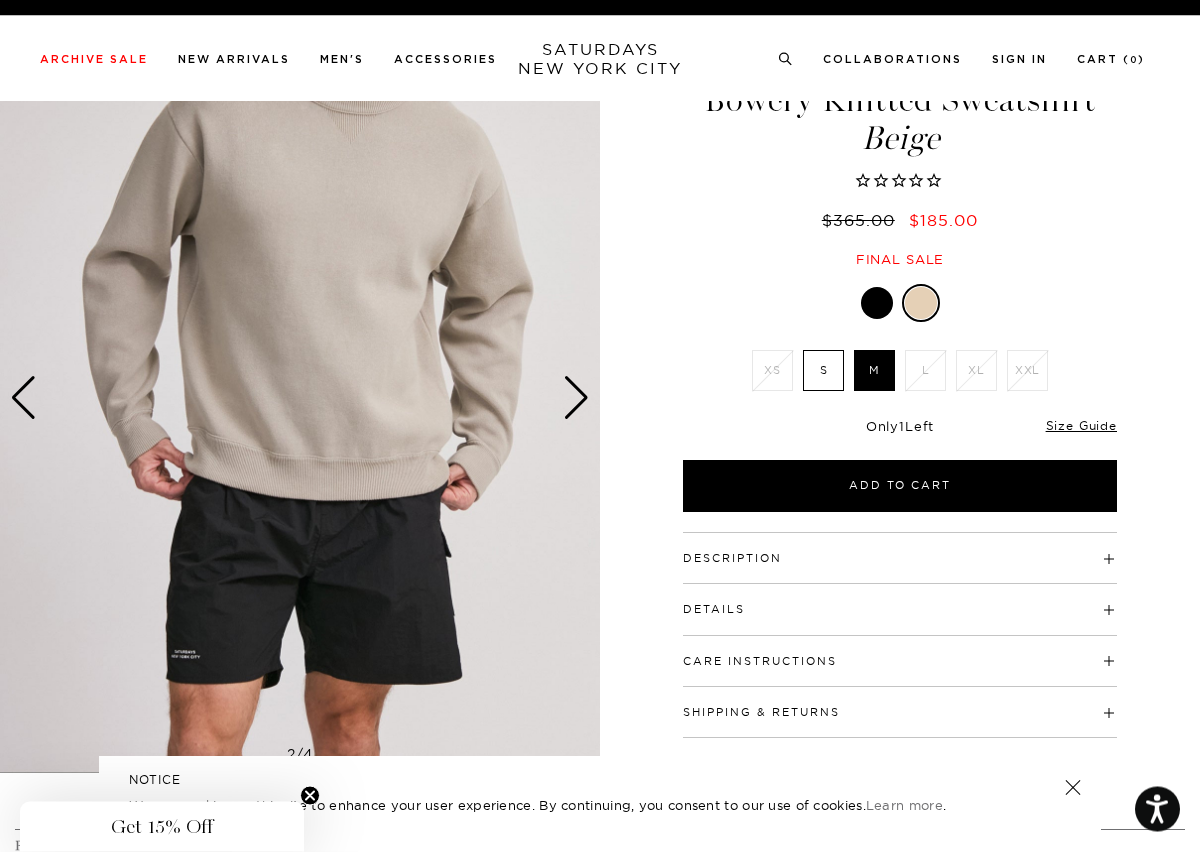 scroll, scrollTop: 0, scrollLeft: 0, axis: both 